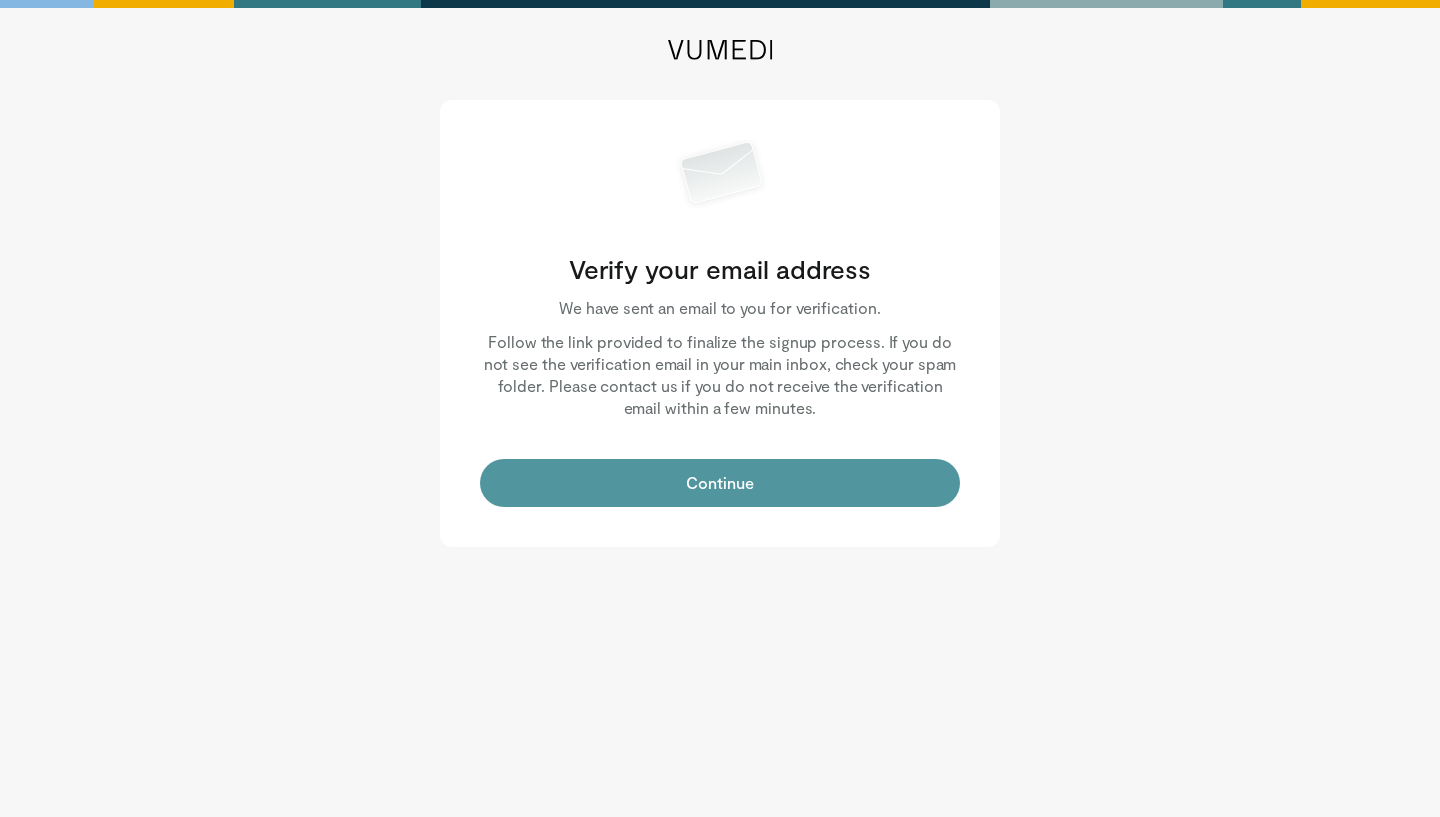 click on "Continue" at bounding box center [720, 483] 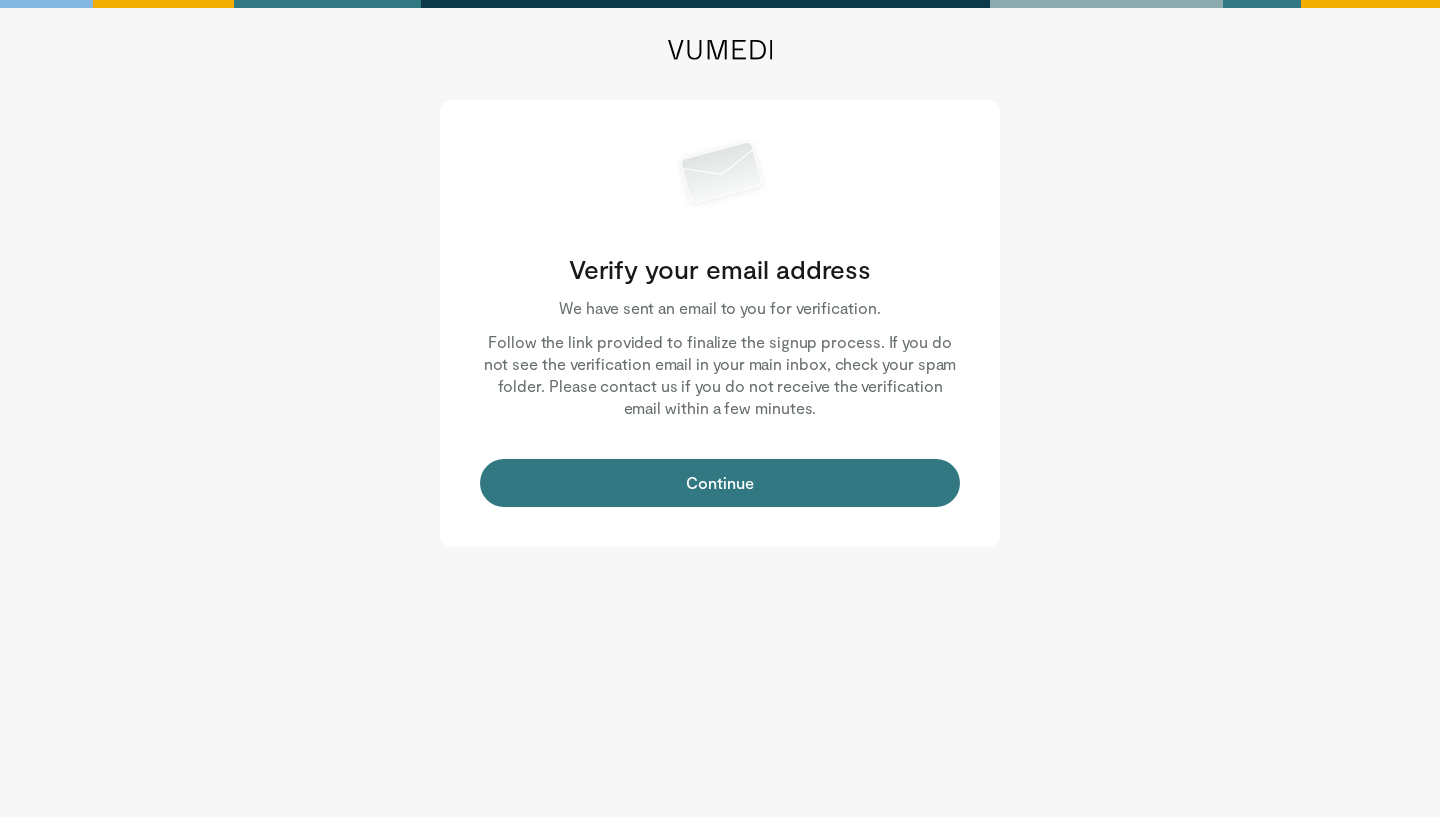 scroll, scrollTop: 0, scrollLeft: 0, axis: both 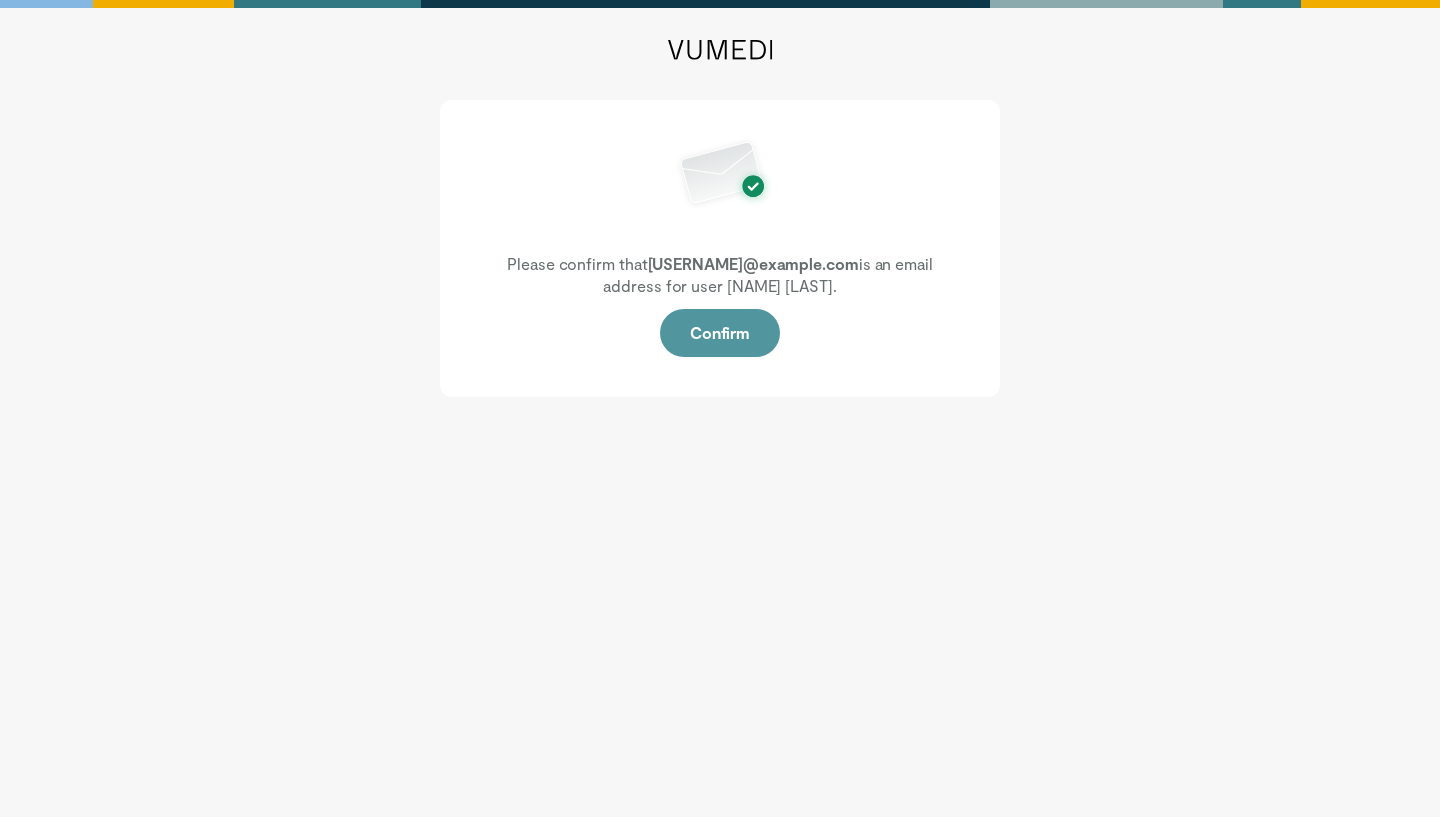 click on "Confirm" at bounding box center (720, 333) 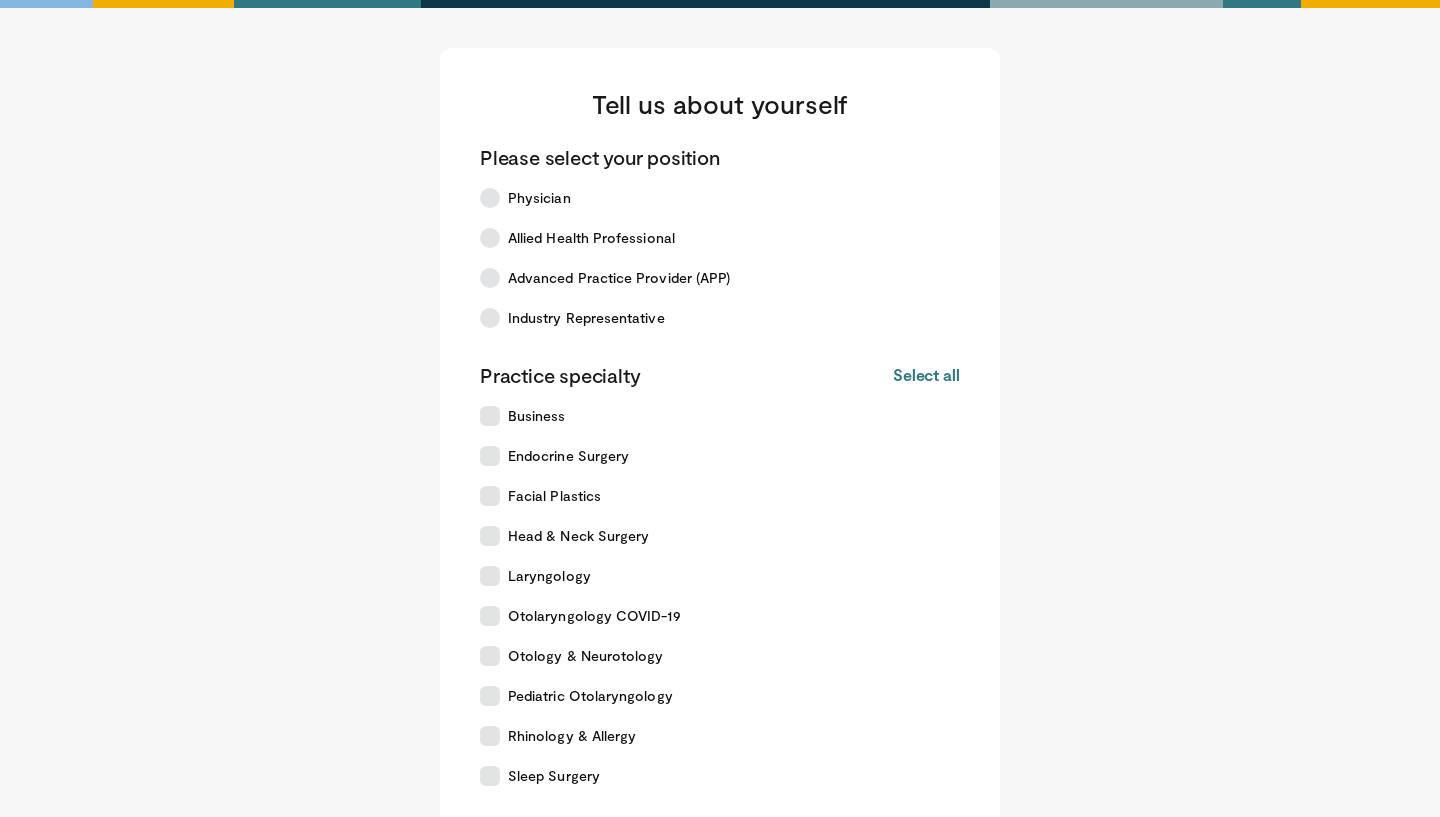 scroll, scrollTop: 0, scrollLeft: 0, axis: both 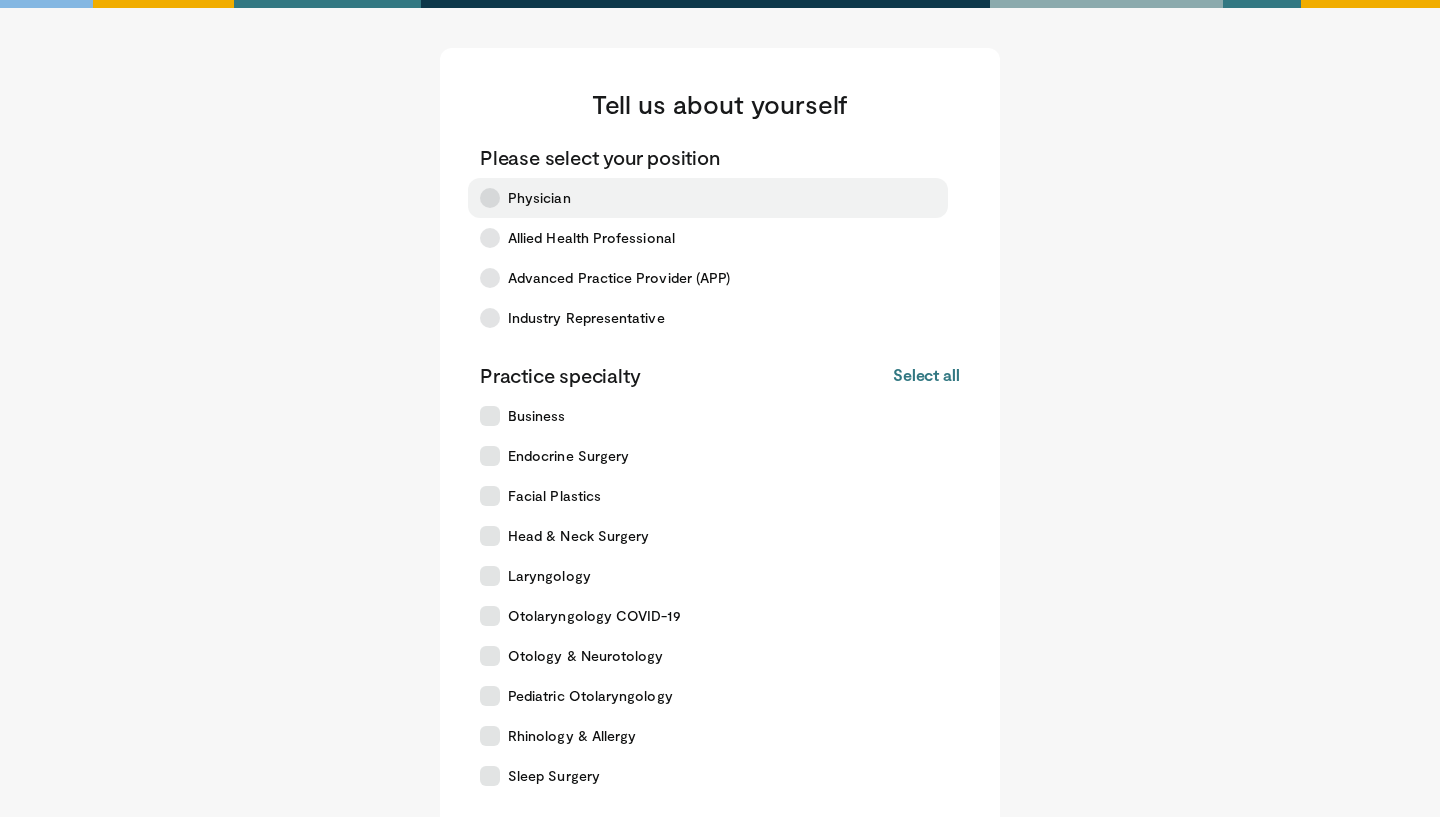 click on "Physician" at bounding box center (539, 198) 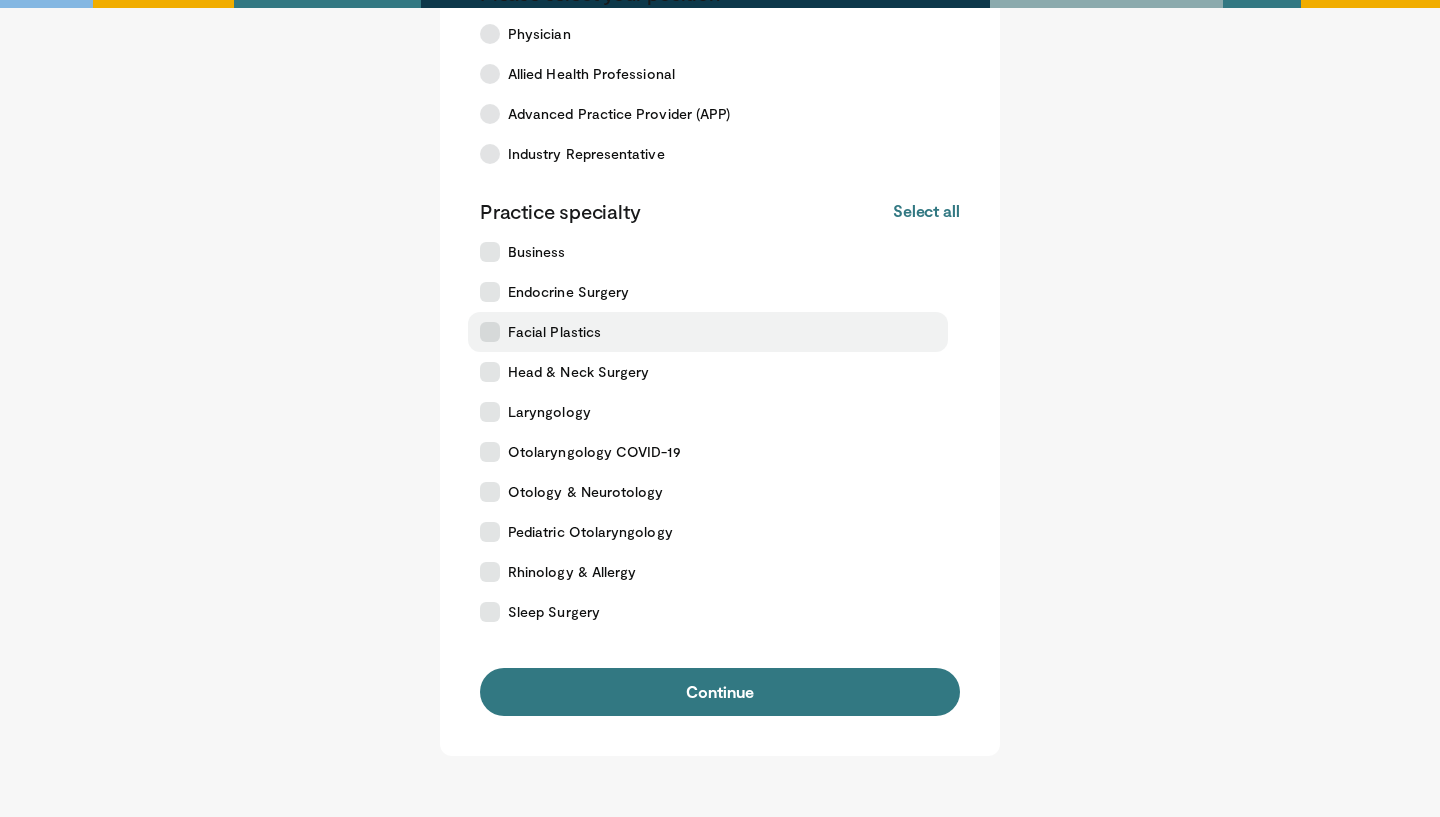 scroll, scrollTop: 166, scrollLeft: 0, axis: vertical 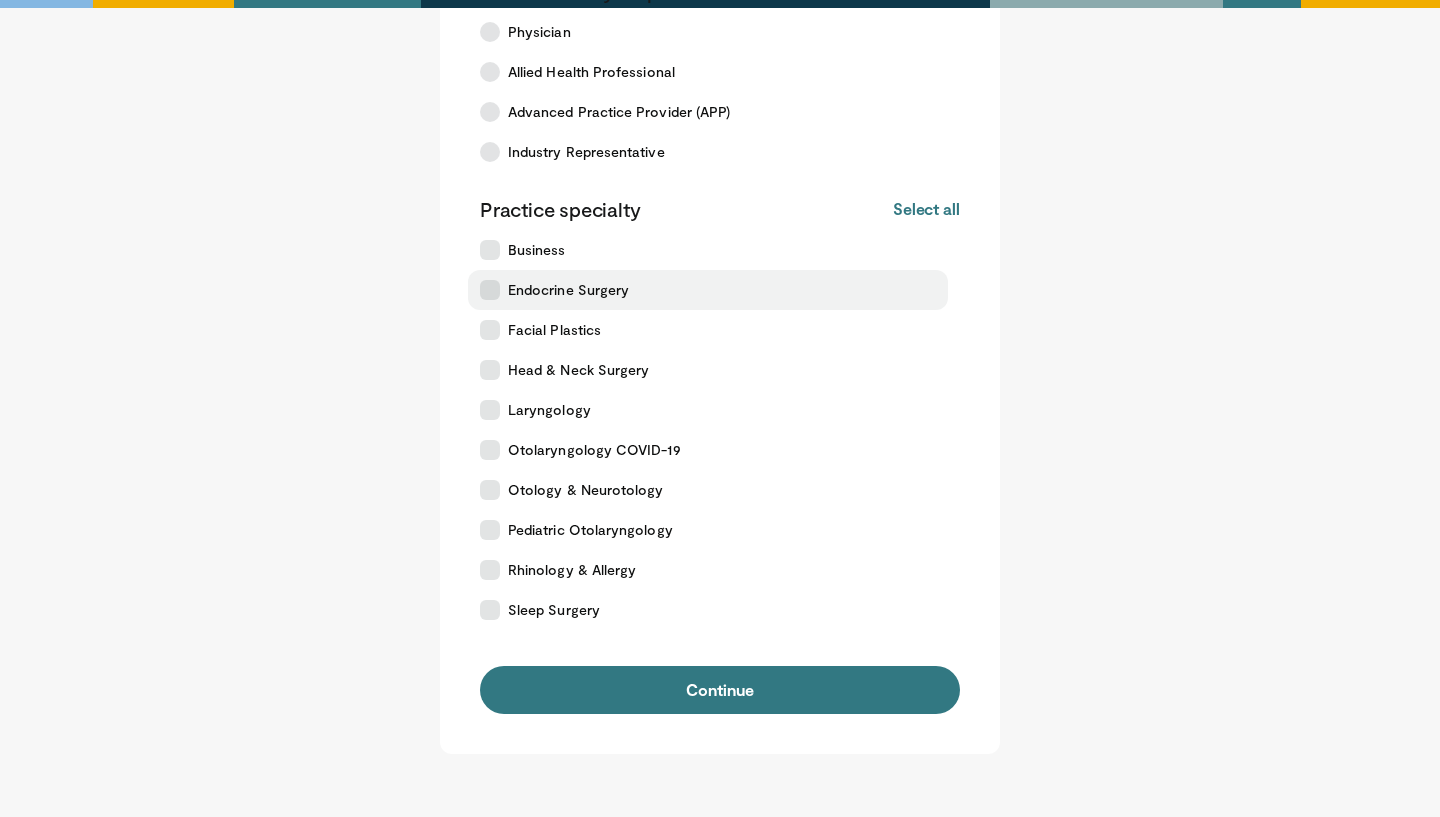 click on "Endocrine Surgery" at bounding box center (708, 290) 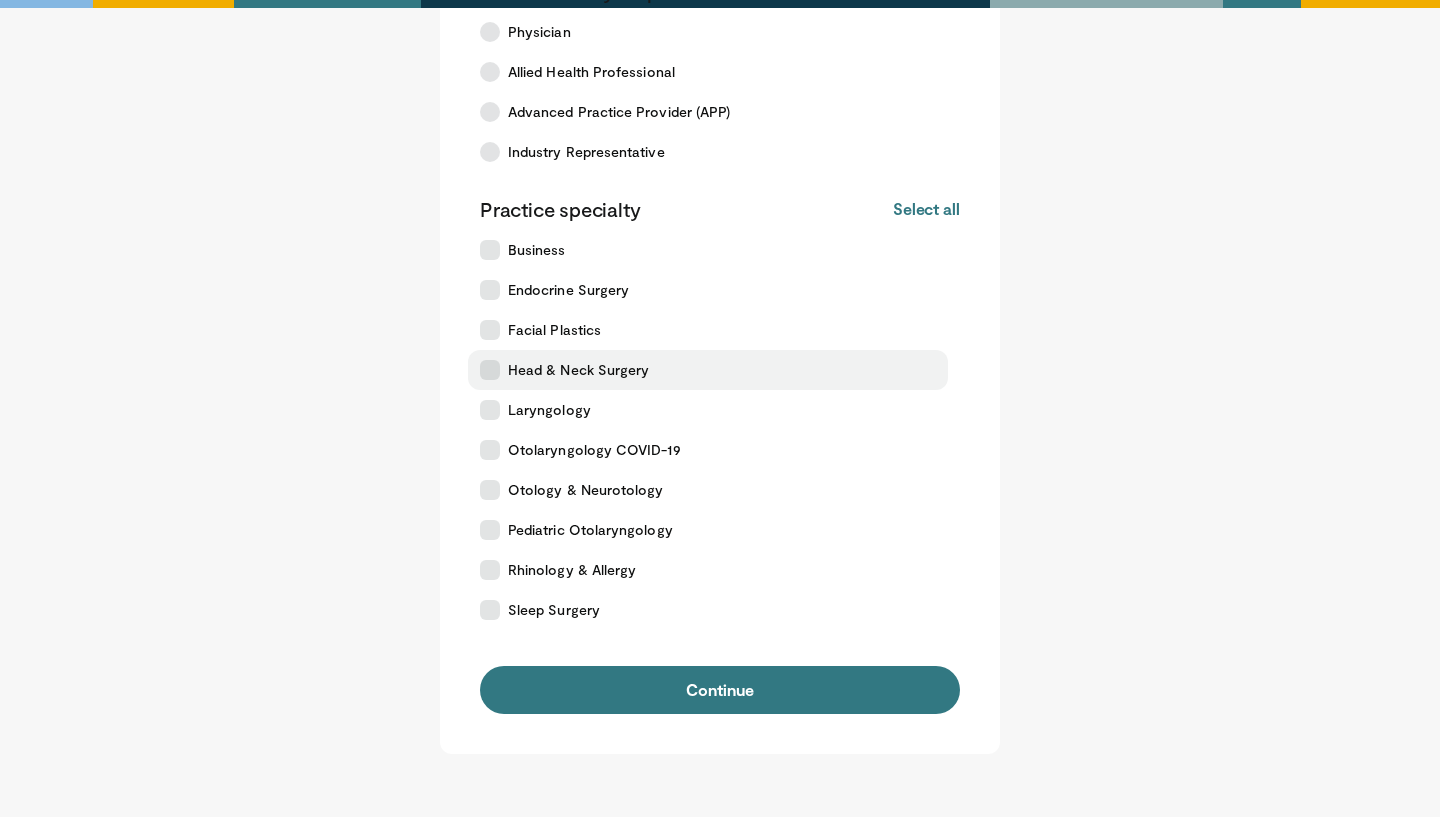 click on "Head & Neck Surgery" at bounding box center [708, 370] 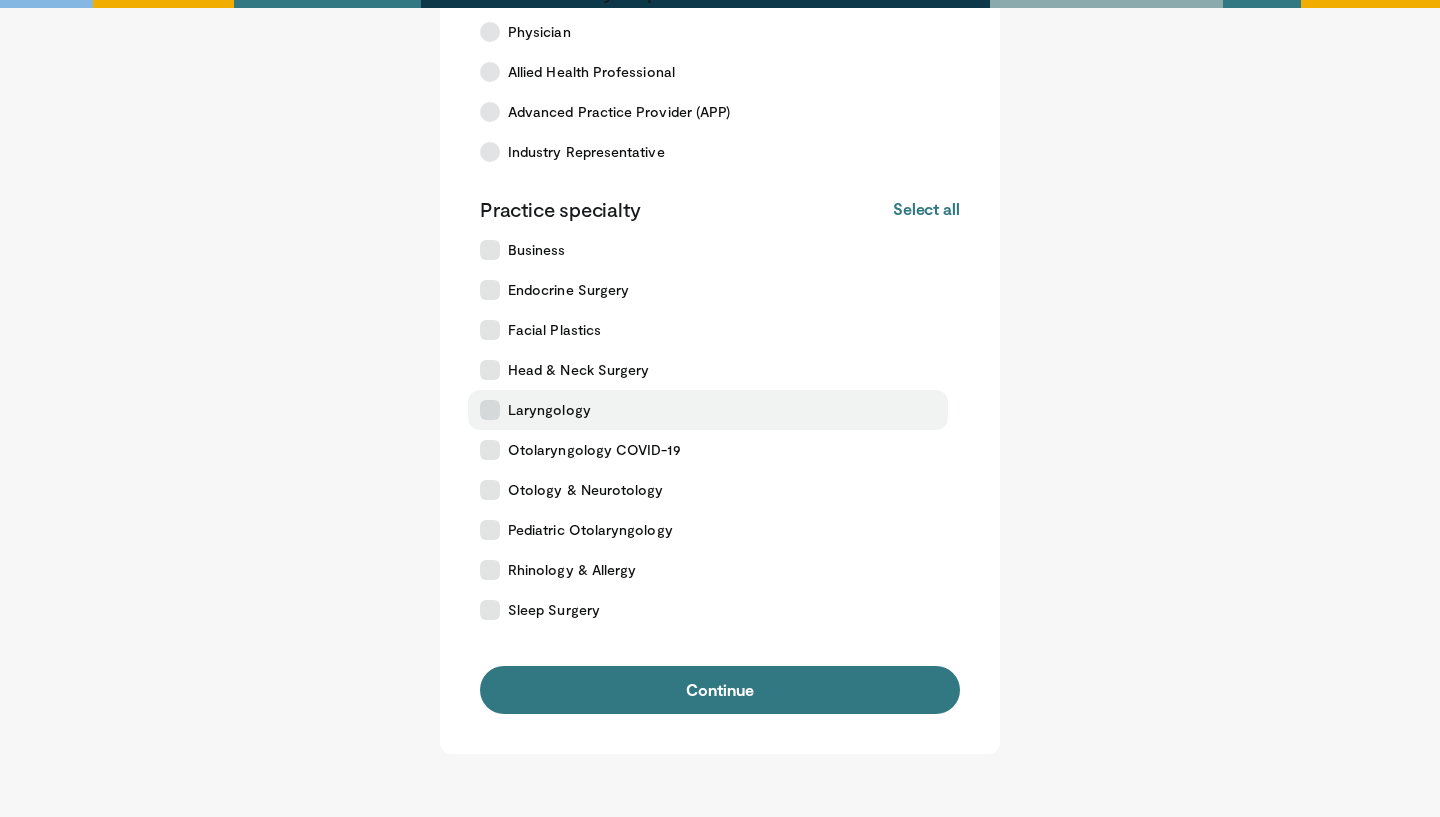 click on "Laryngology" at bounding box center [549, 410] 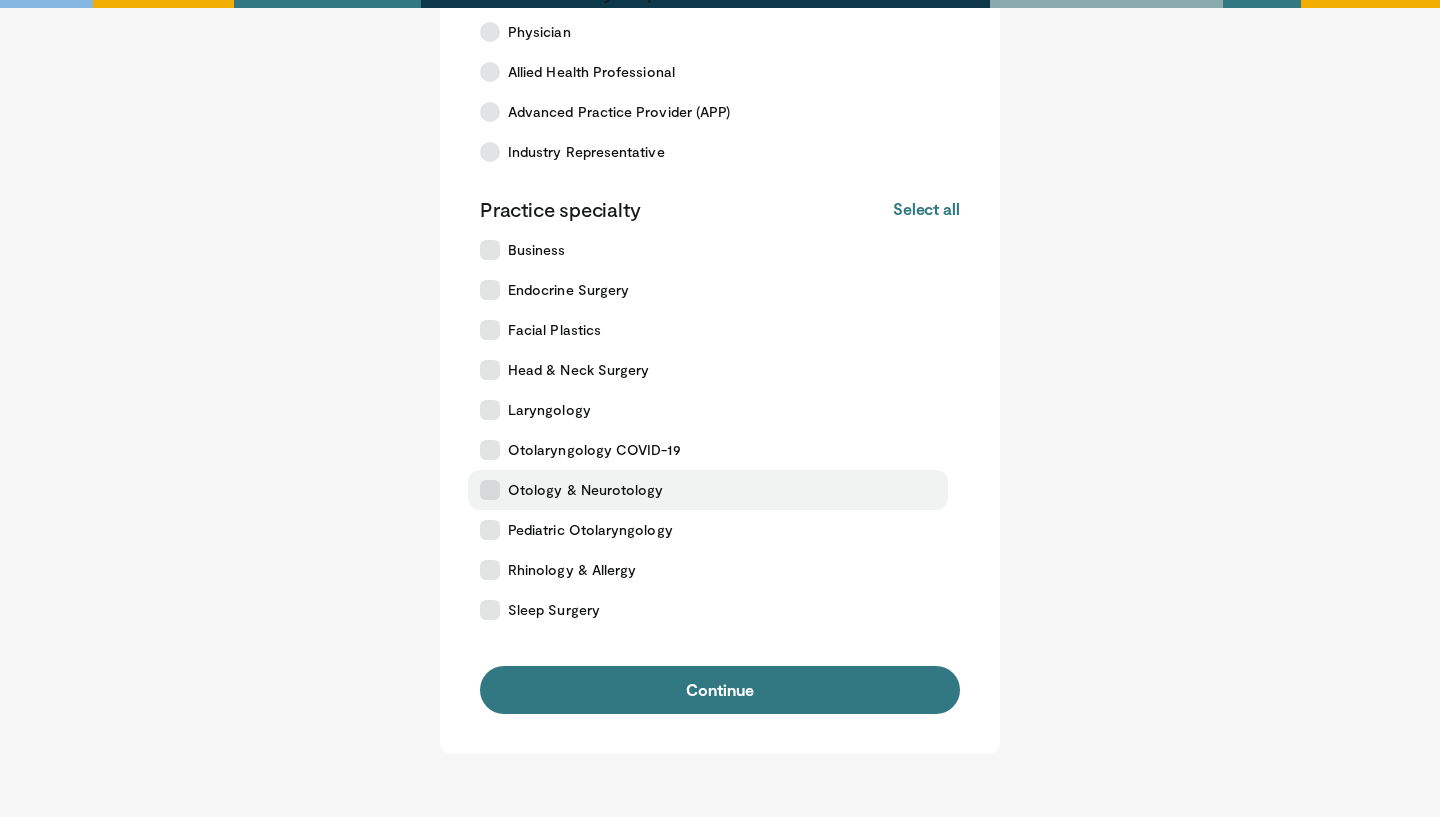 click on "Otology & Neurotology" at bounding box center [585, 490] 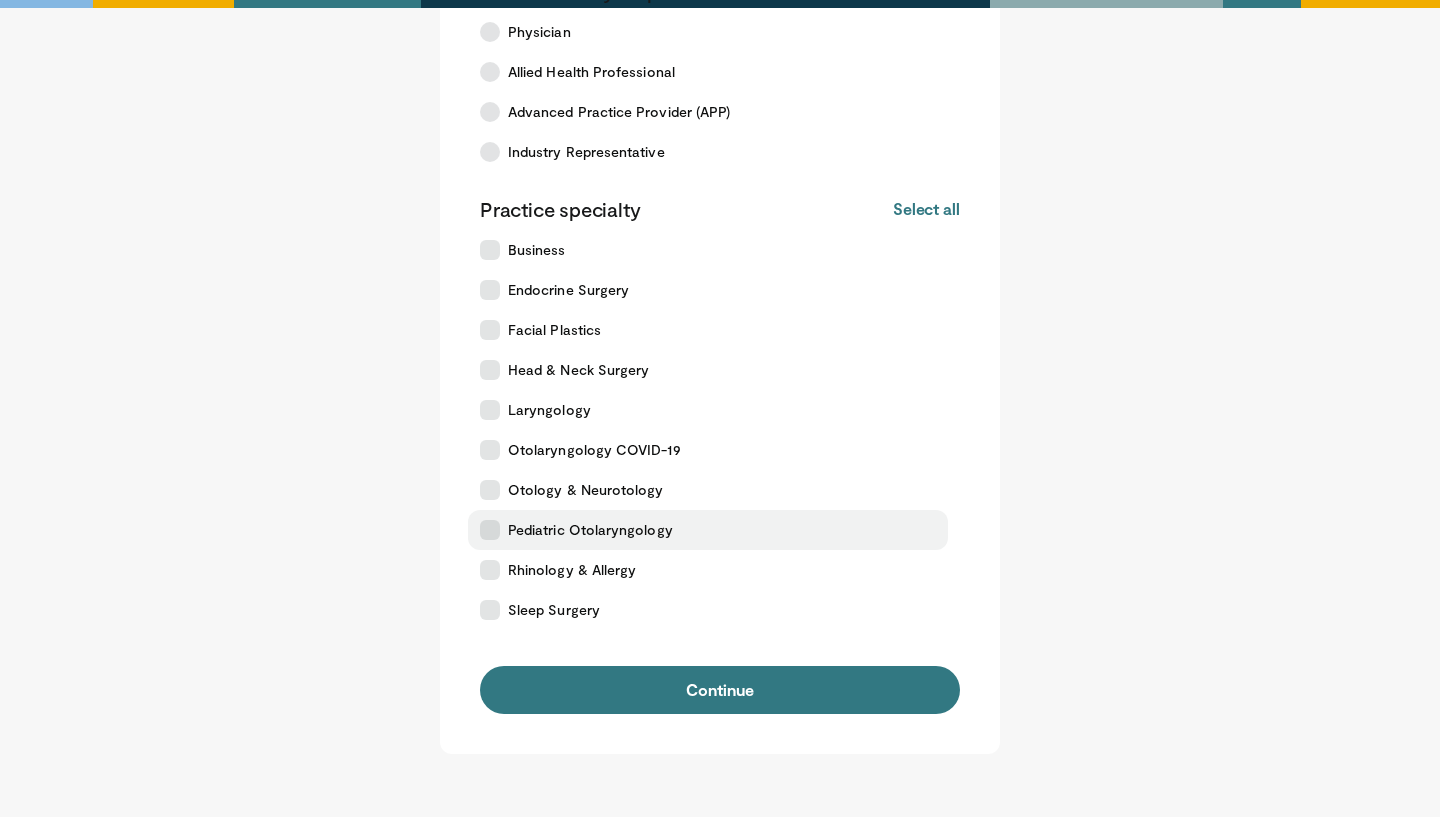 click on "Pediatric Otolaryngology" at bounding box center (590, 530) 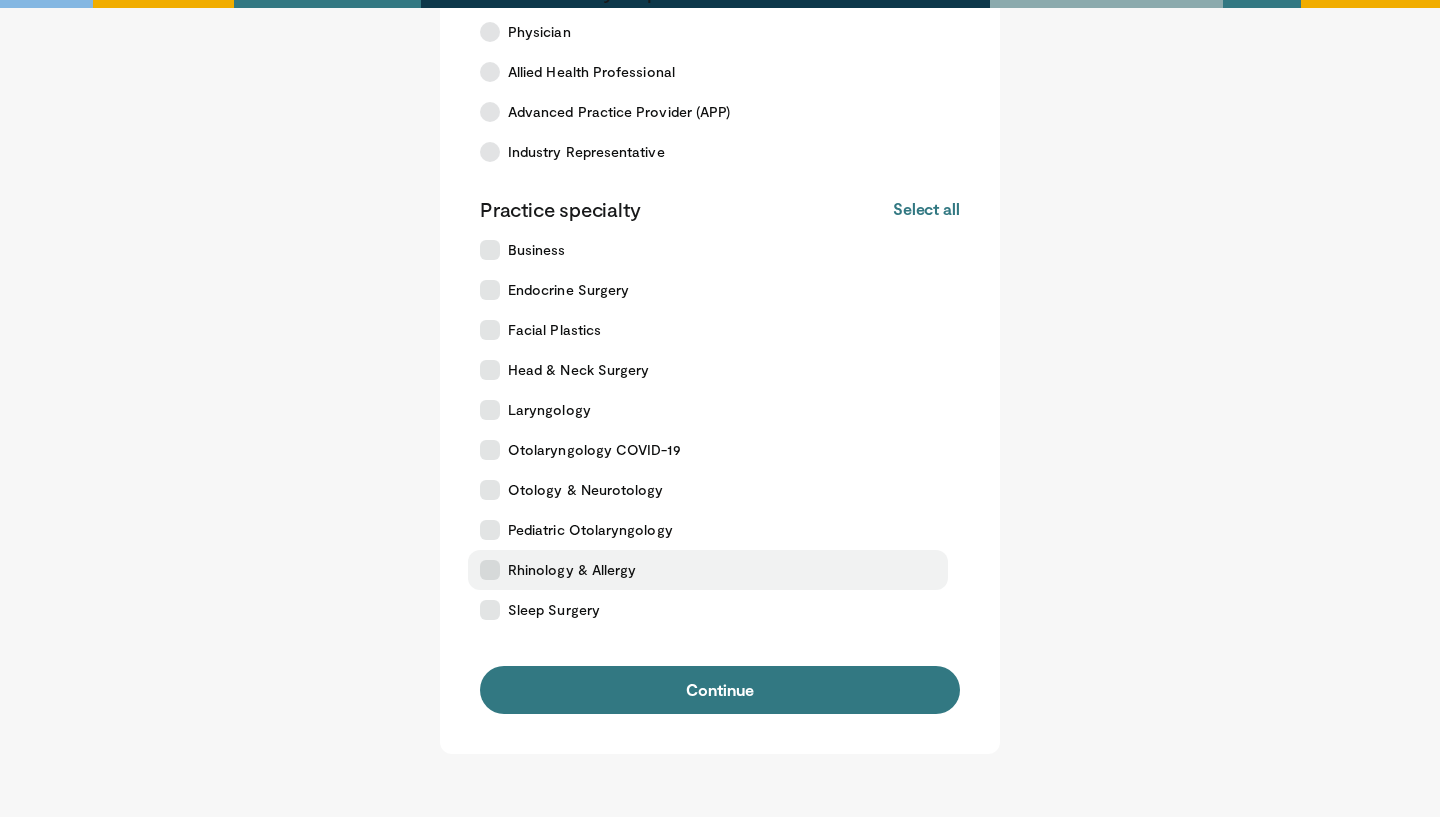 click on "Rhinology & Allergy" at bounding box center (572, 570) 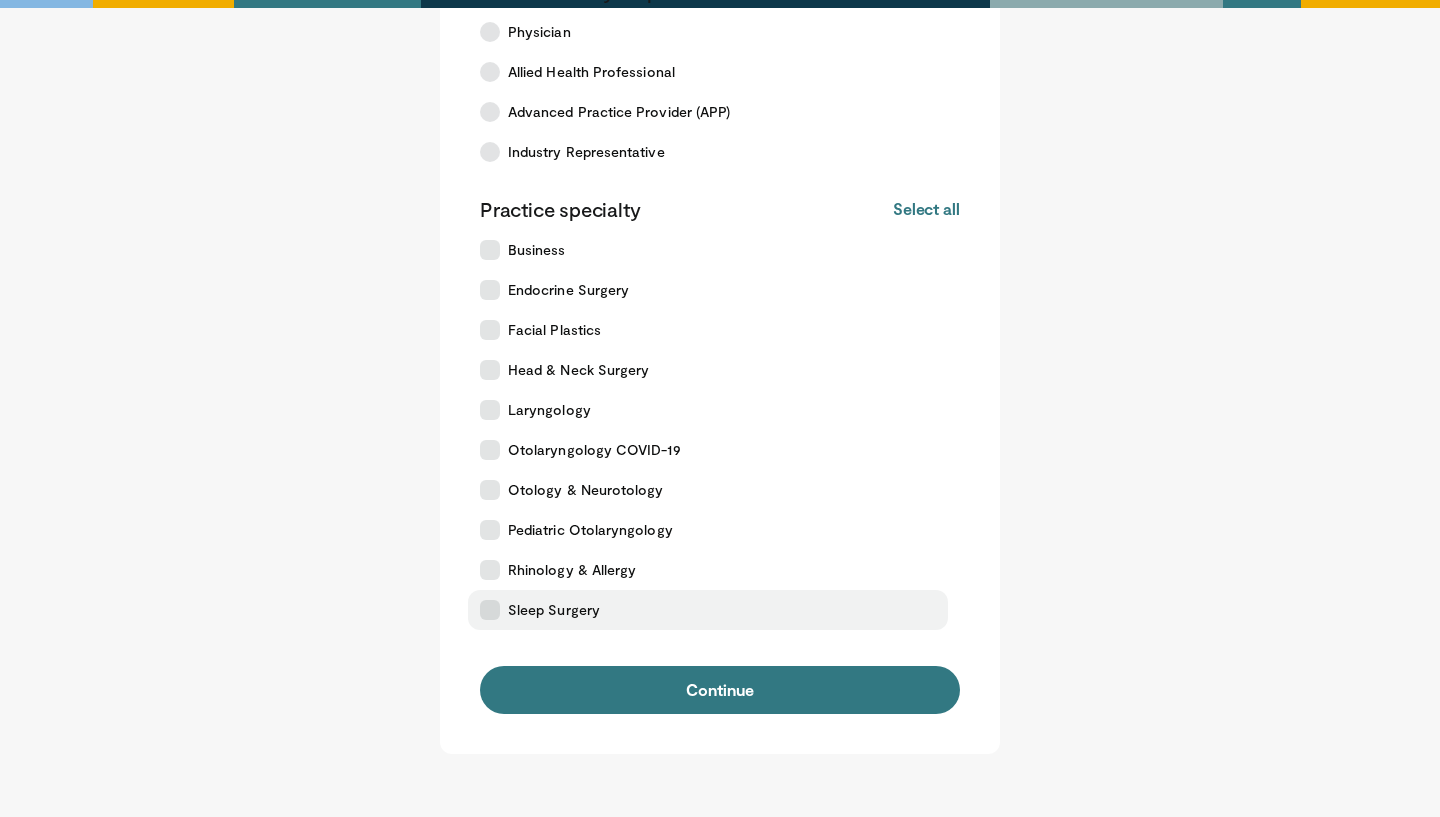 click on "Sleep Surgery" at bounding box center (554, 610) 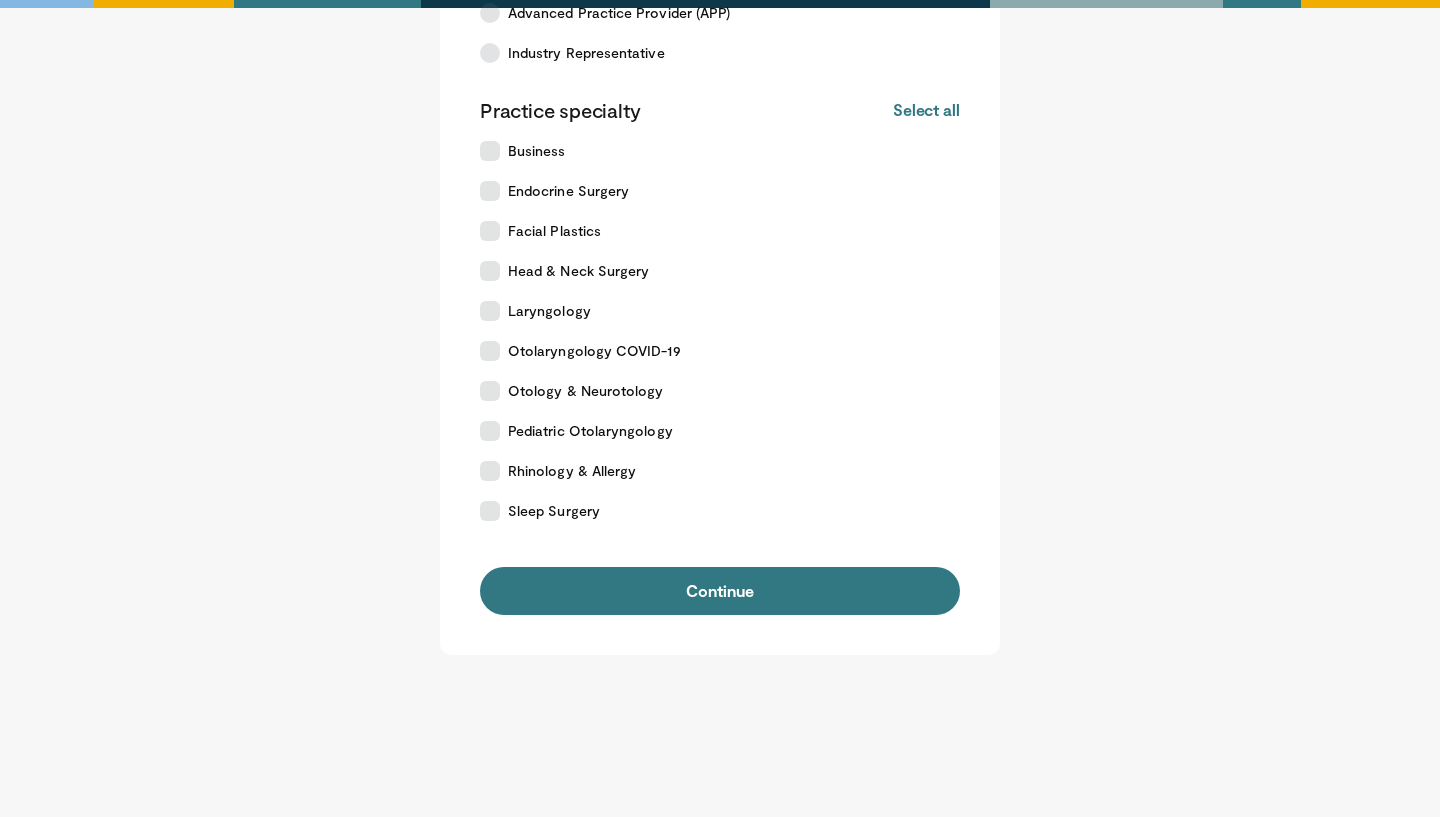 scroll, scrollTop: 262, scrollLeft: 0, axis: vertical 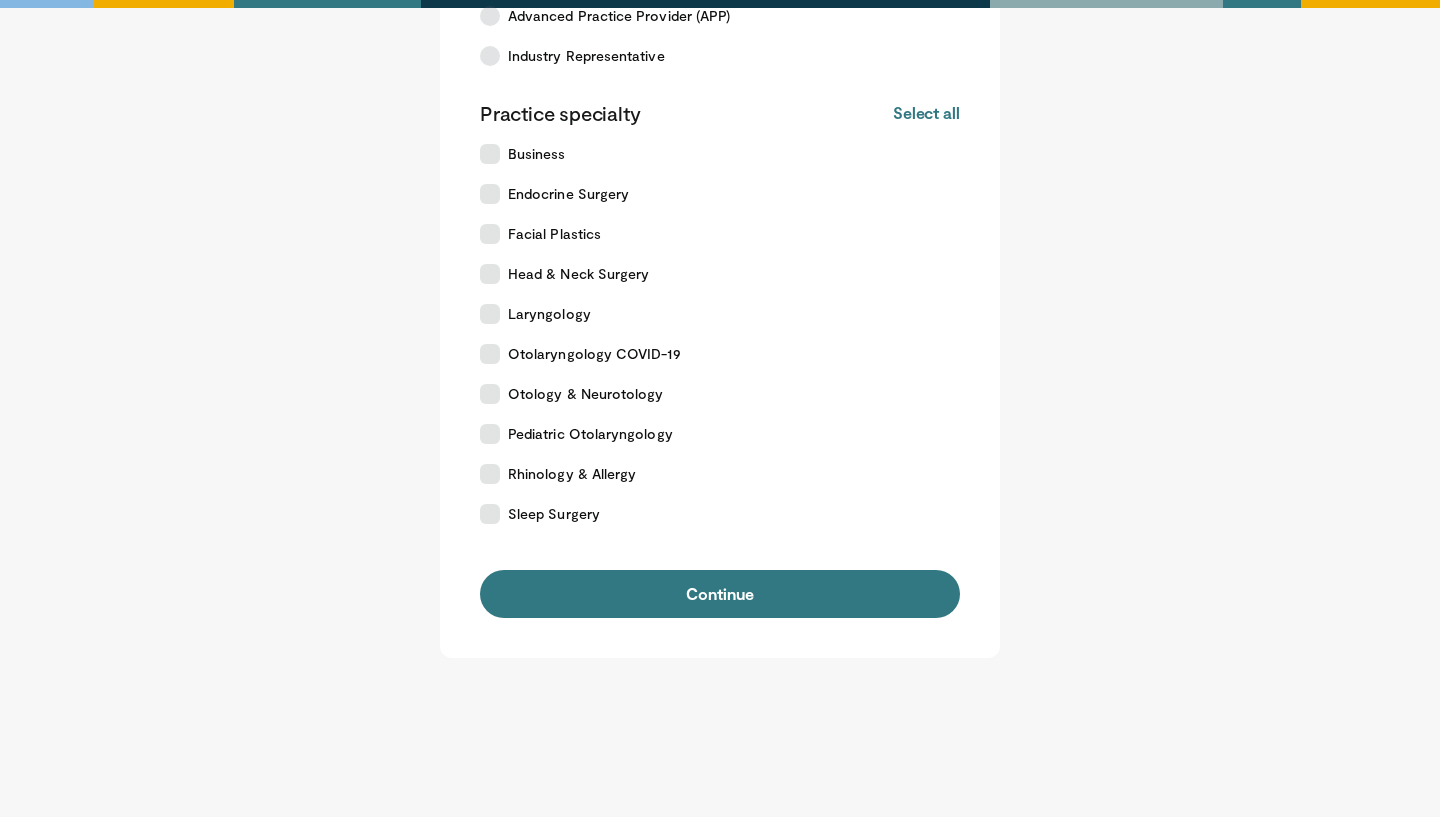 click on "Practice specialty
Select all
Deselect all
Business
Endocrine Surgery
Facial Plastics
Head & Neck Surgery
Laryngology
Otolaryngology COVID-19
Otology & Neurotology
Pediatric Otolaryngology
Rhinology & Allergy
Sleep Surgery" at bounding box center (720, 317) 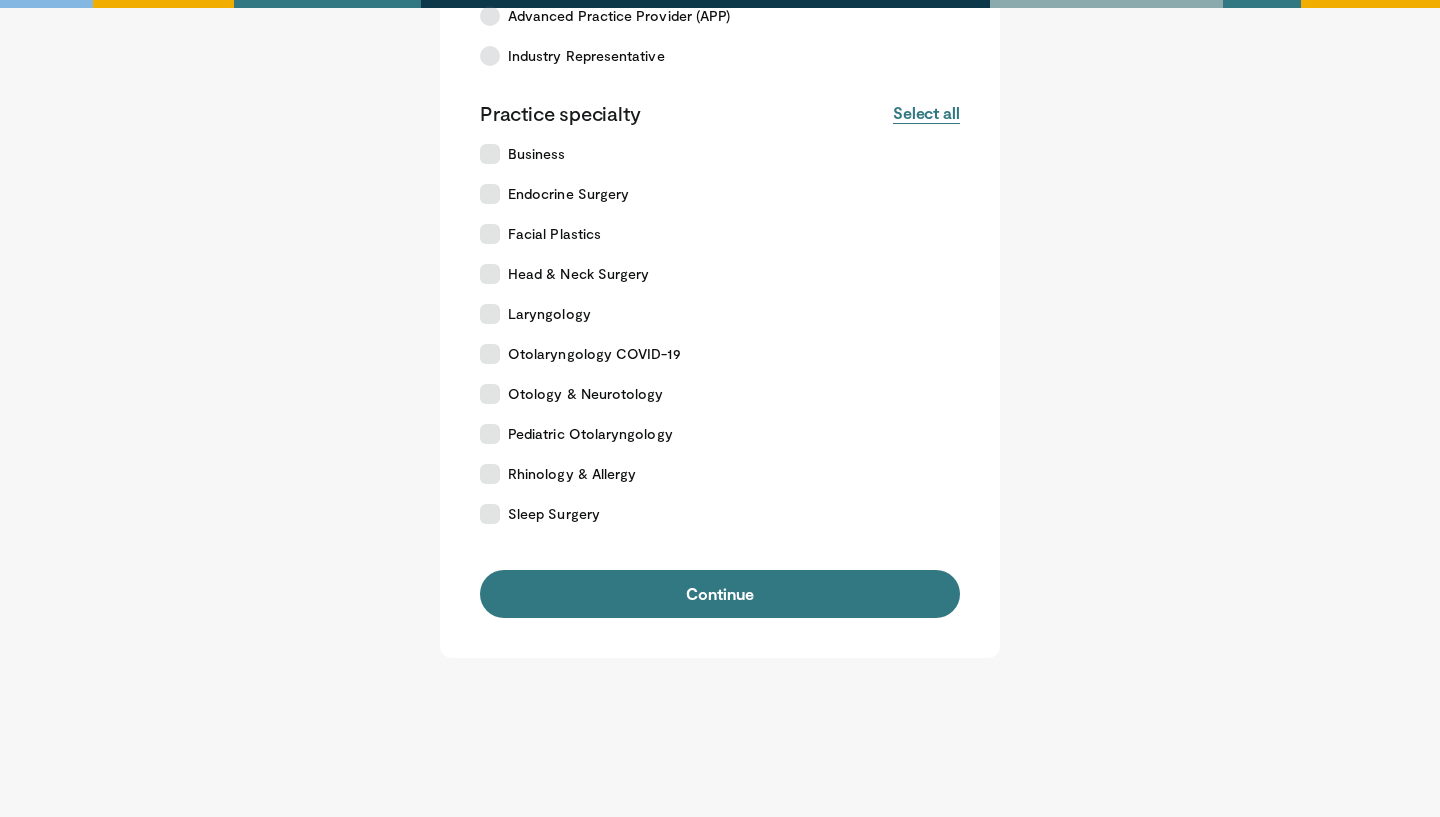 click on "Select all" at bounding box center (926, 113) 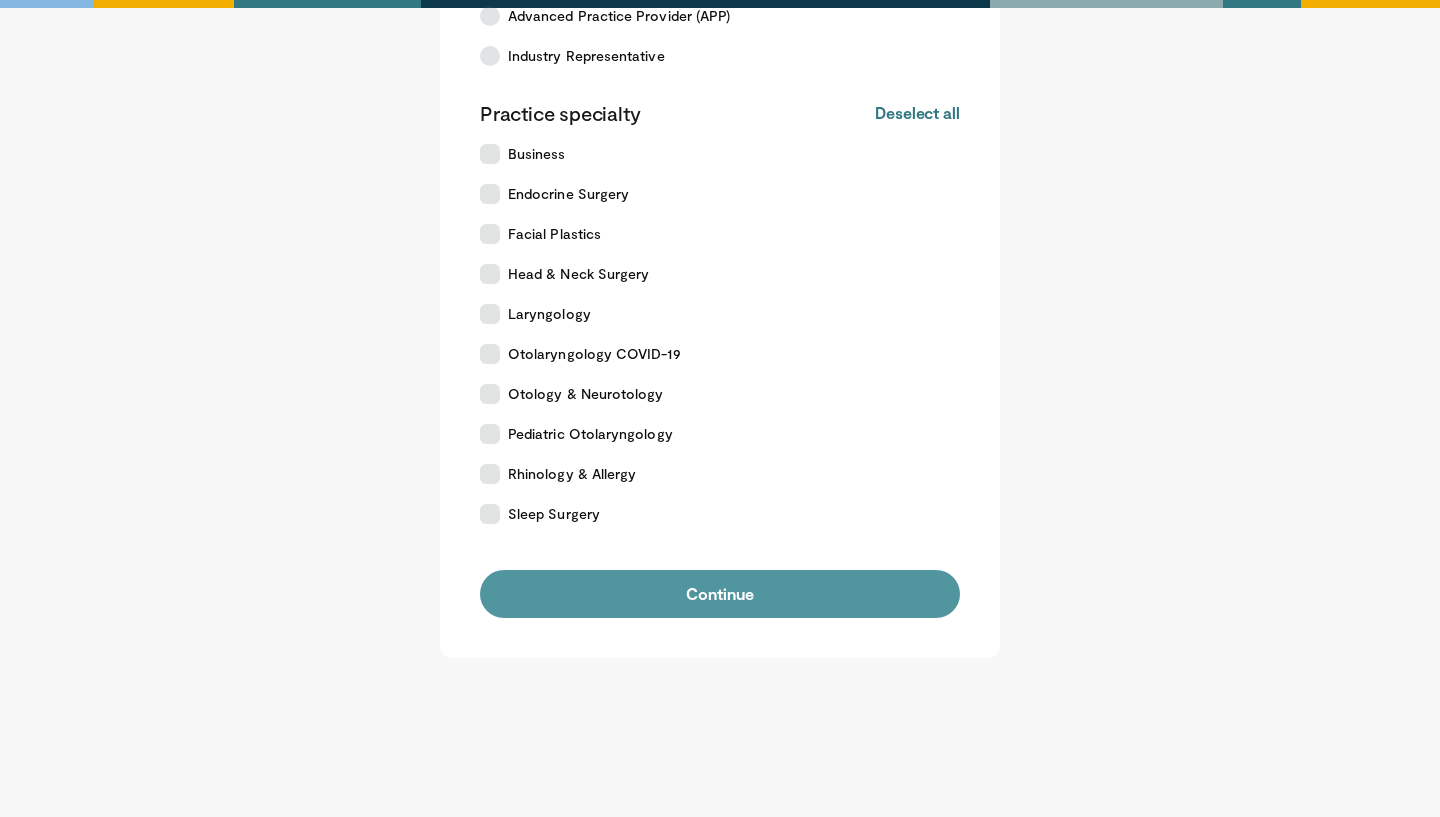 click on "Continue" at bounding box center (720, 594) 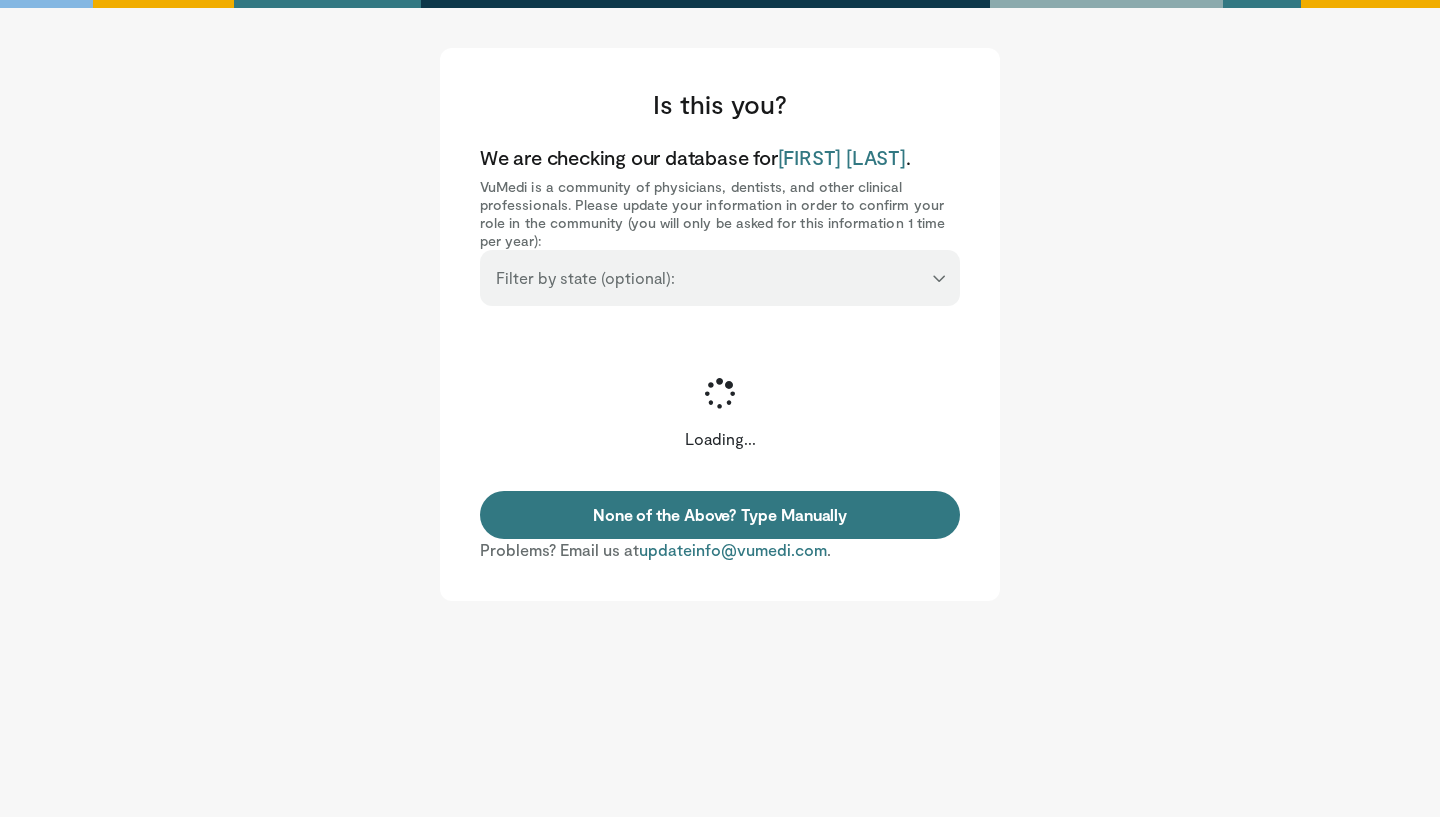 scroll, scrollTop: 0, scrollLeft: 0, axis: both 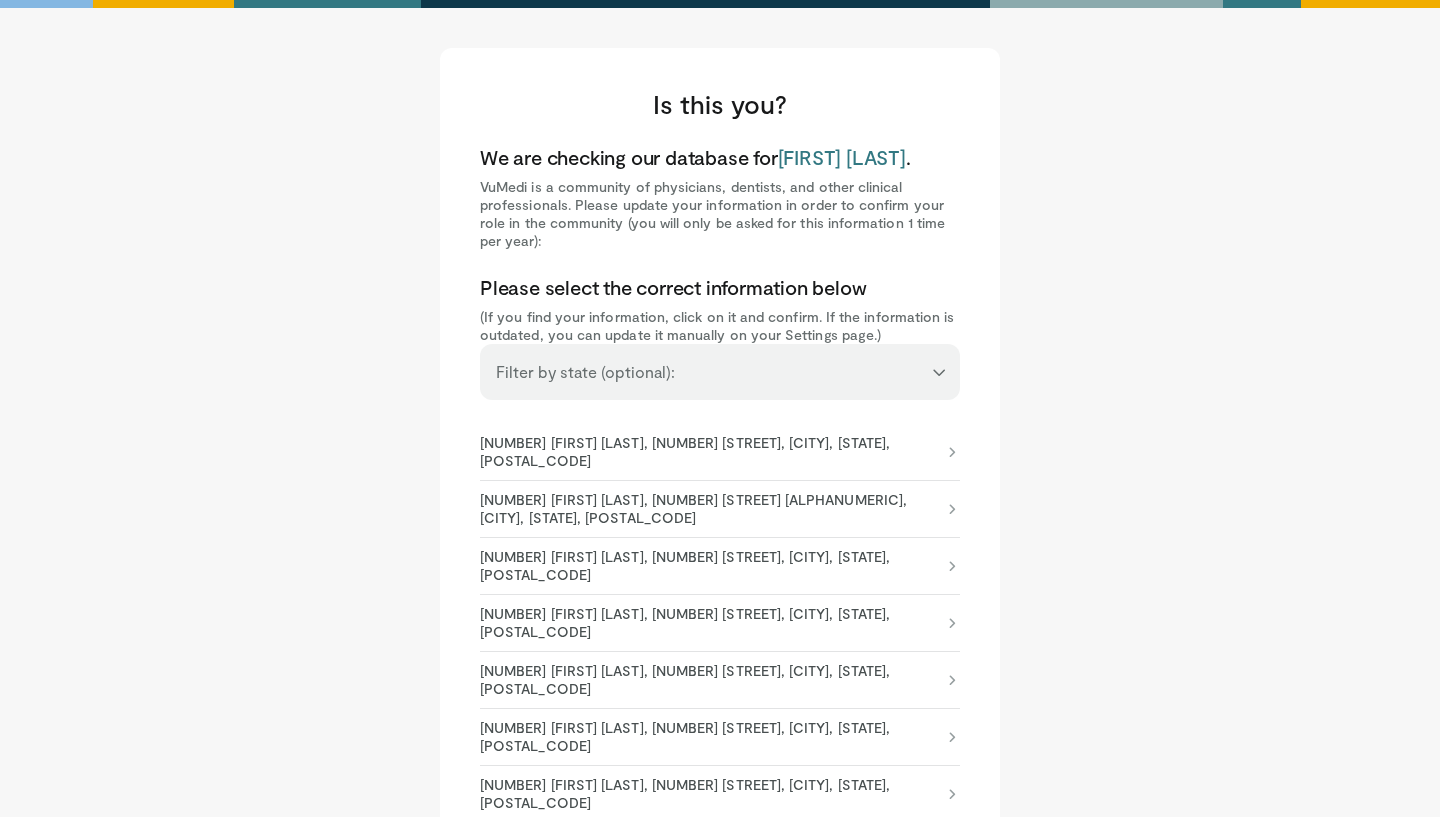 click on "**********" at bounding box center [720, 363] 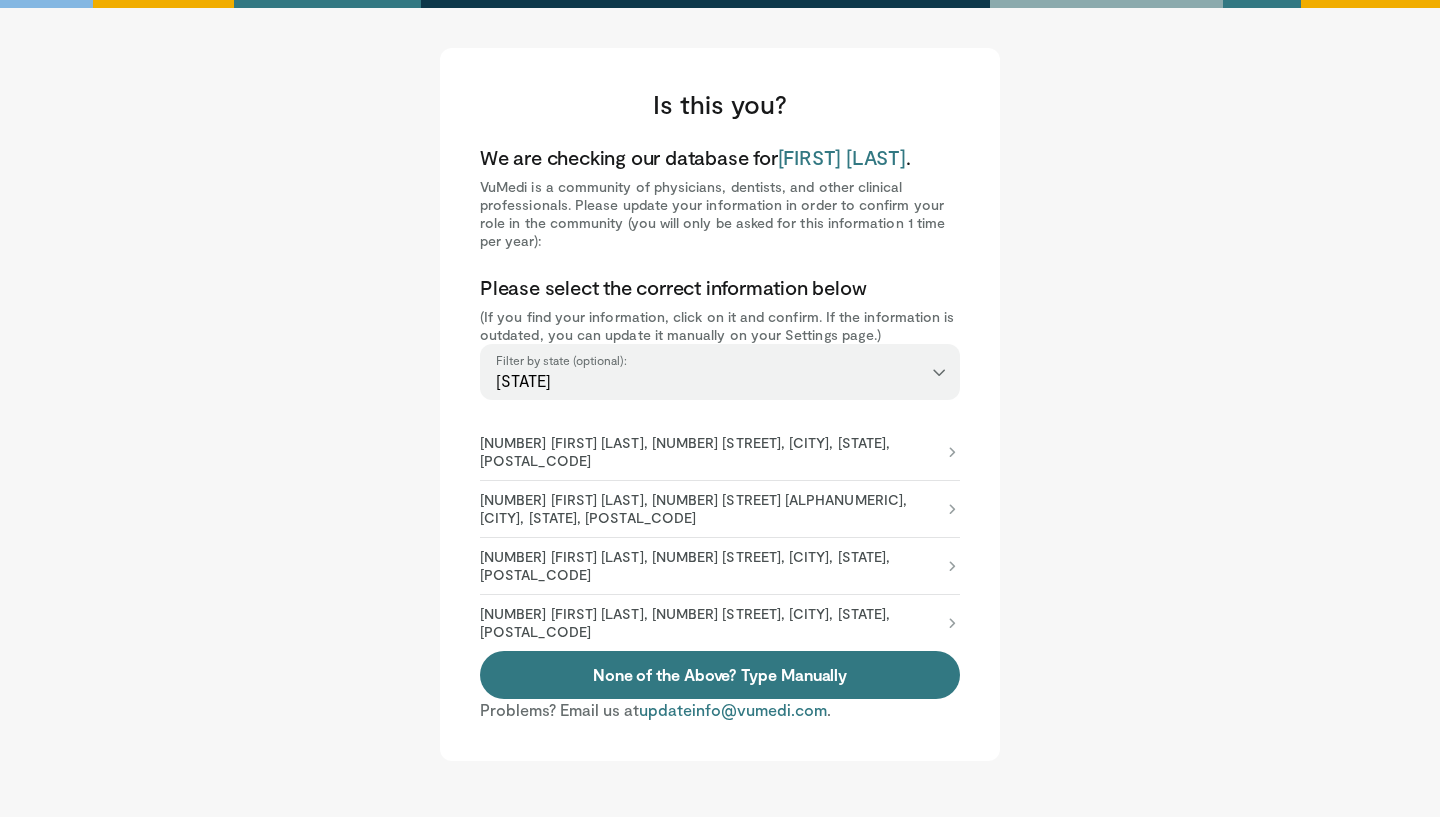 click on "1790282440 Samuel Cohen, 1701 4th St Ste 120, Santa Rosa,  CA, 95404-3661" at bounding box center (710, 509) 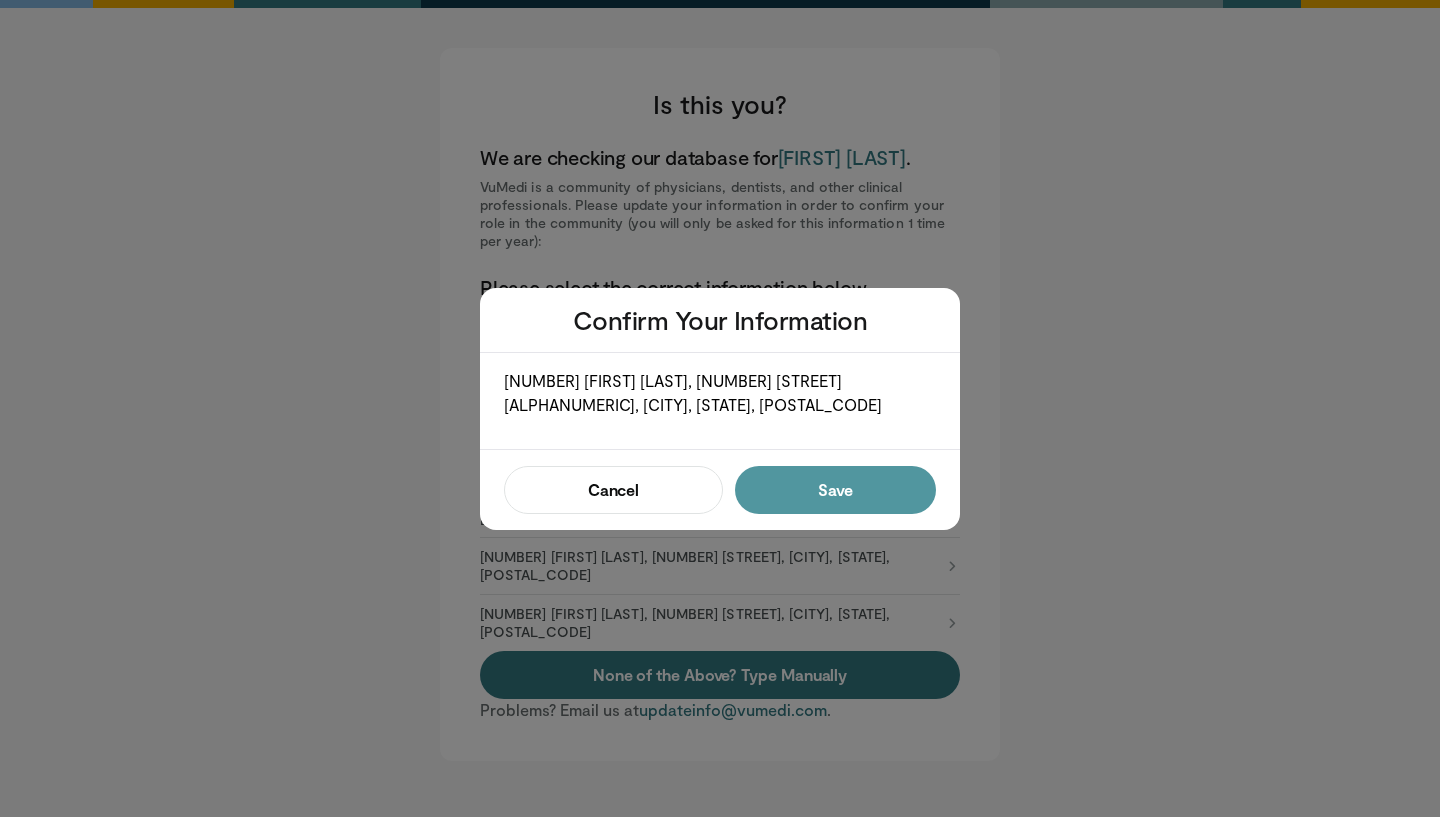 click on "Save" at bounding box center [835, 490] 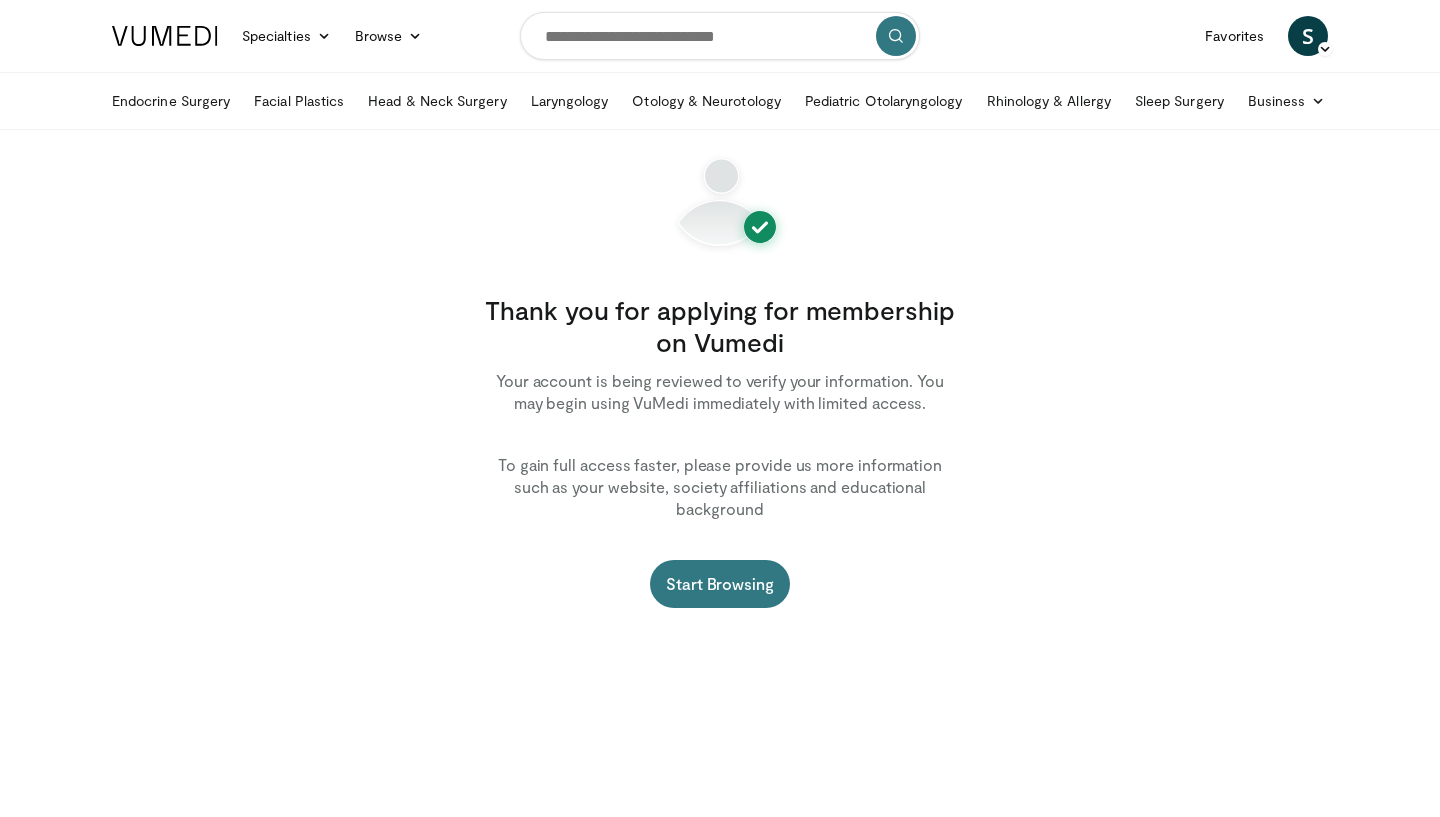 scroll, scrollTop: 0, scrollLeft: 0, axis: both 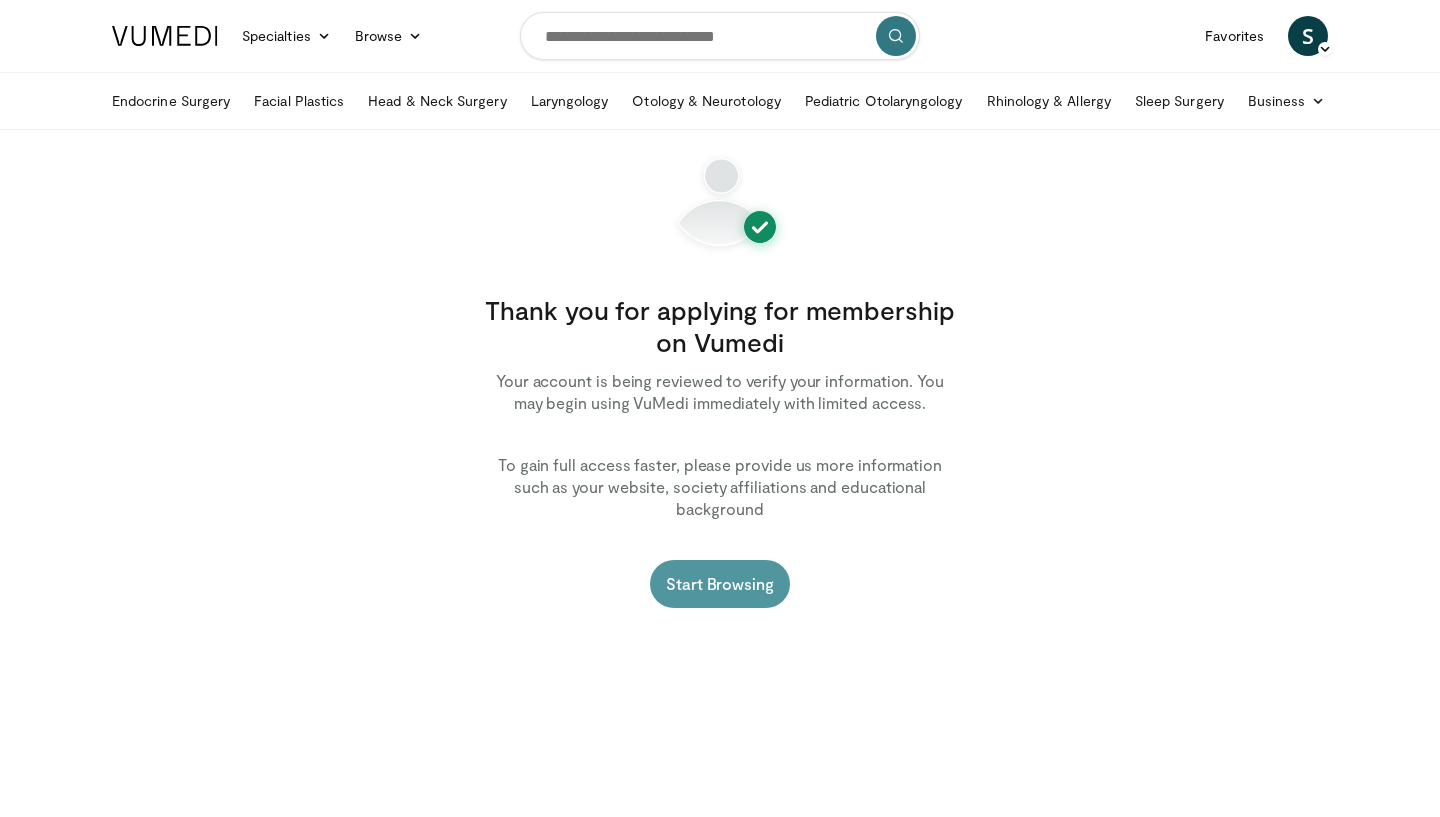 click on "Start Browsing" at bounding box center [720, 584] 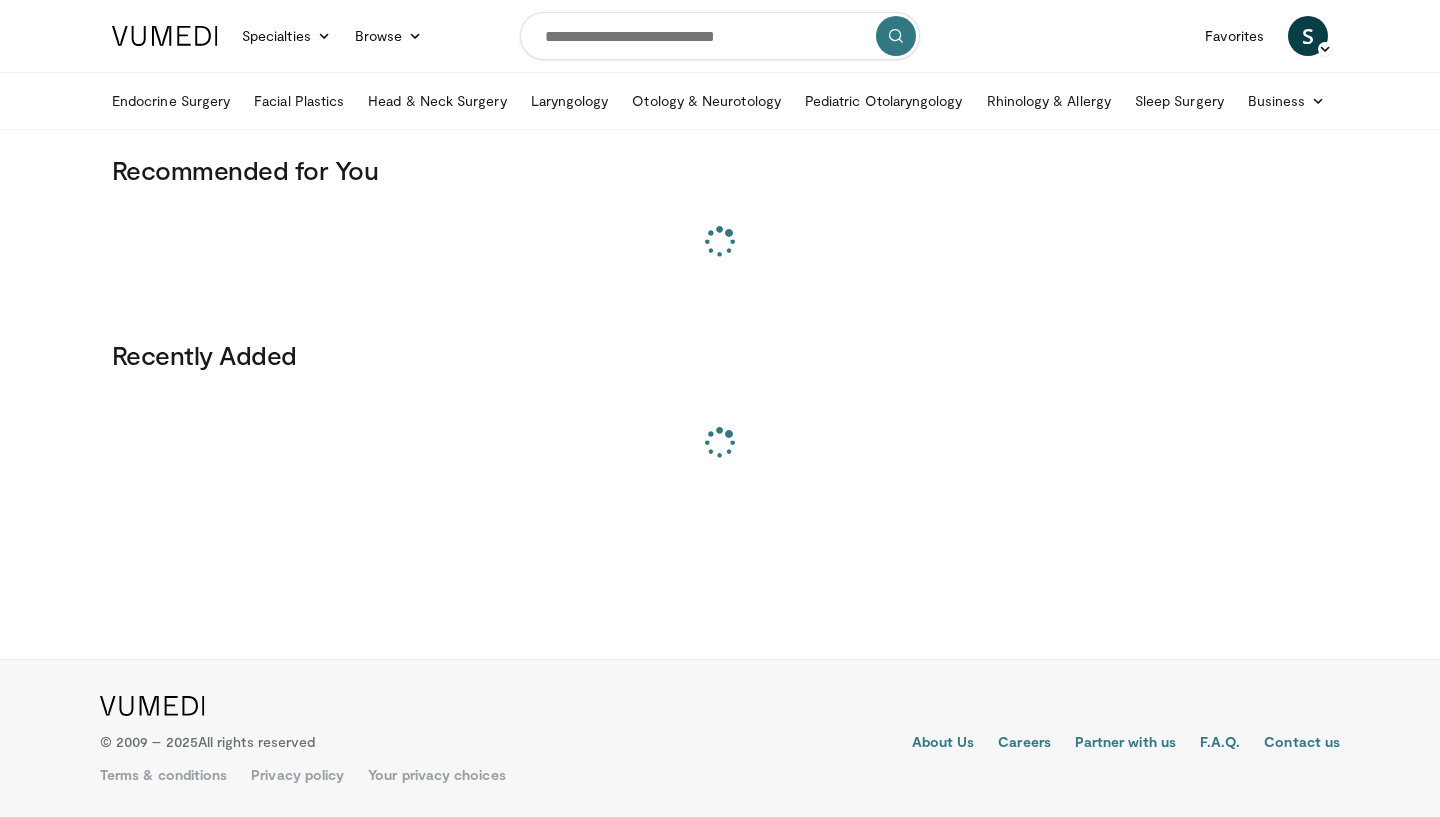 scroll, scrollTop: 0, scrollLeft: 0, axis: both 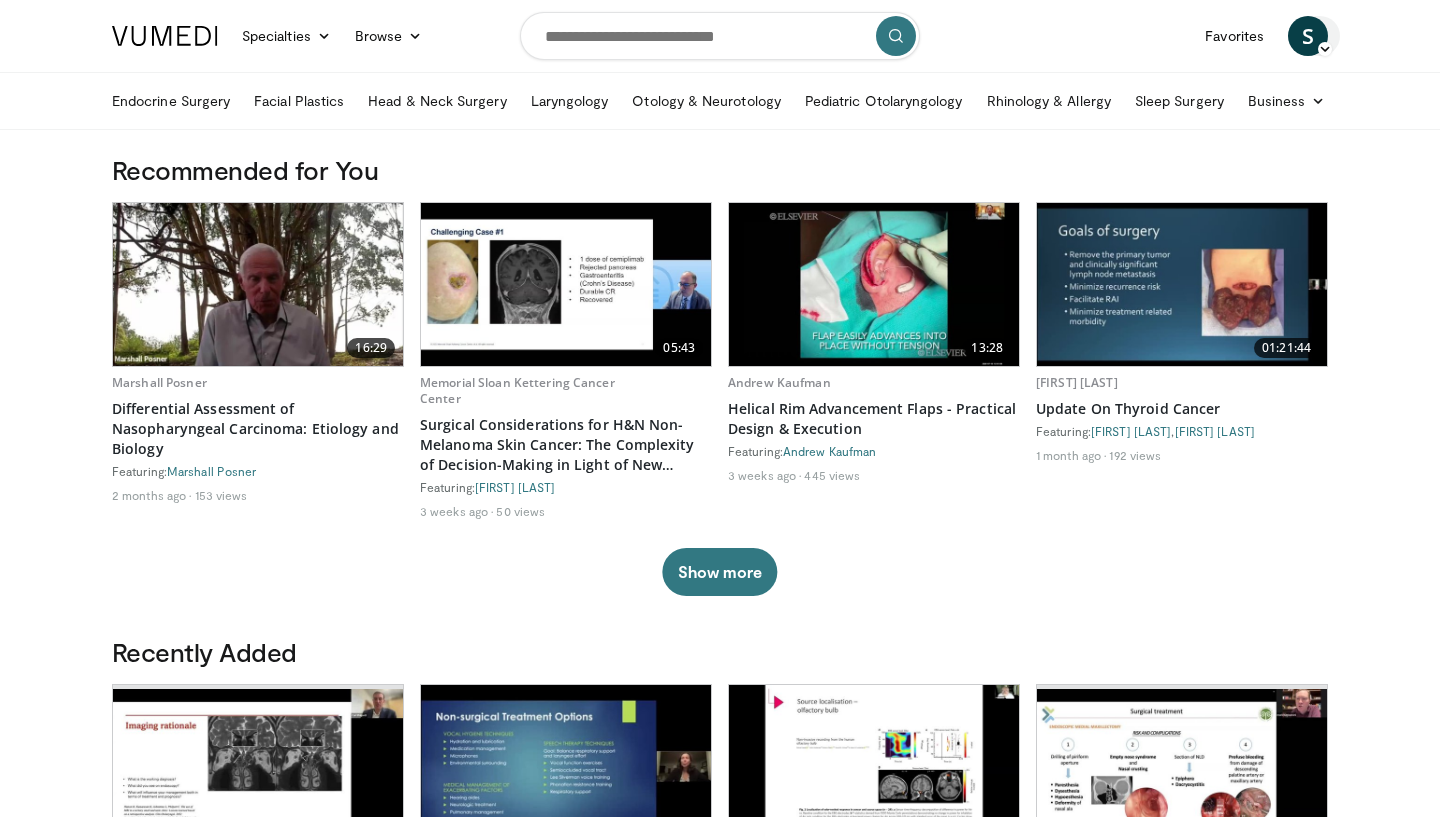 click on "S" at bounding box center [1308, 36] 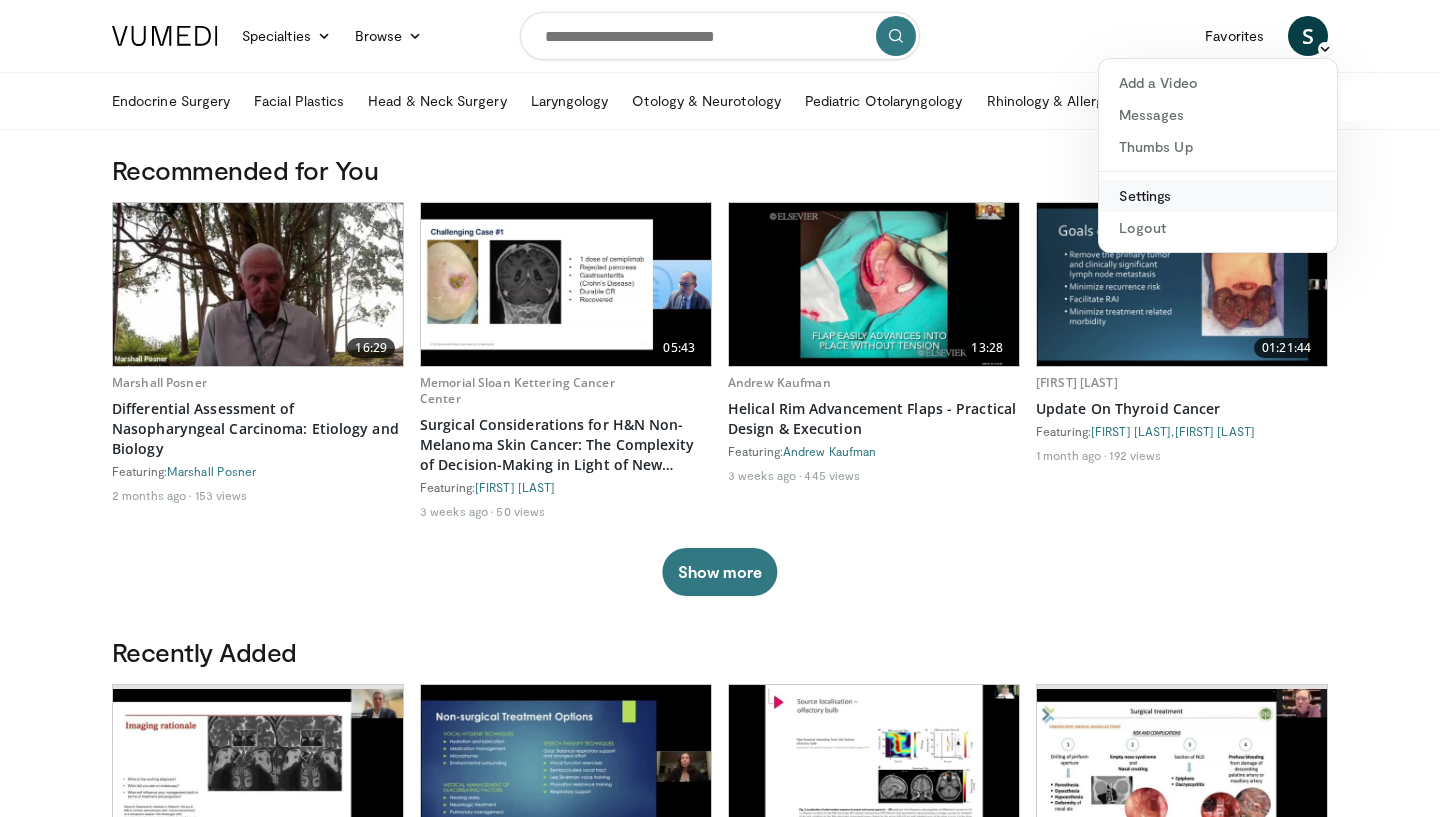 click on "Settings" at bounding box center (1218, 196) 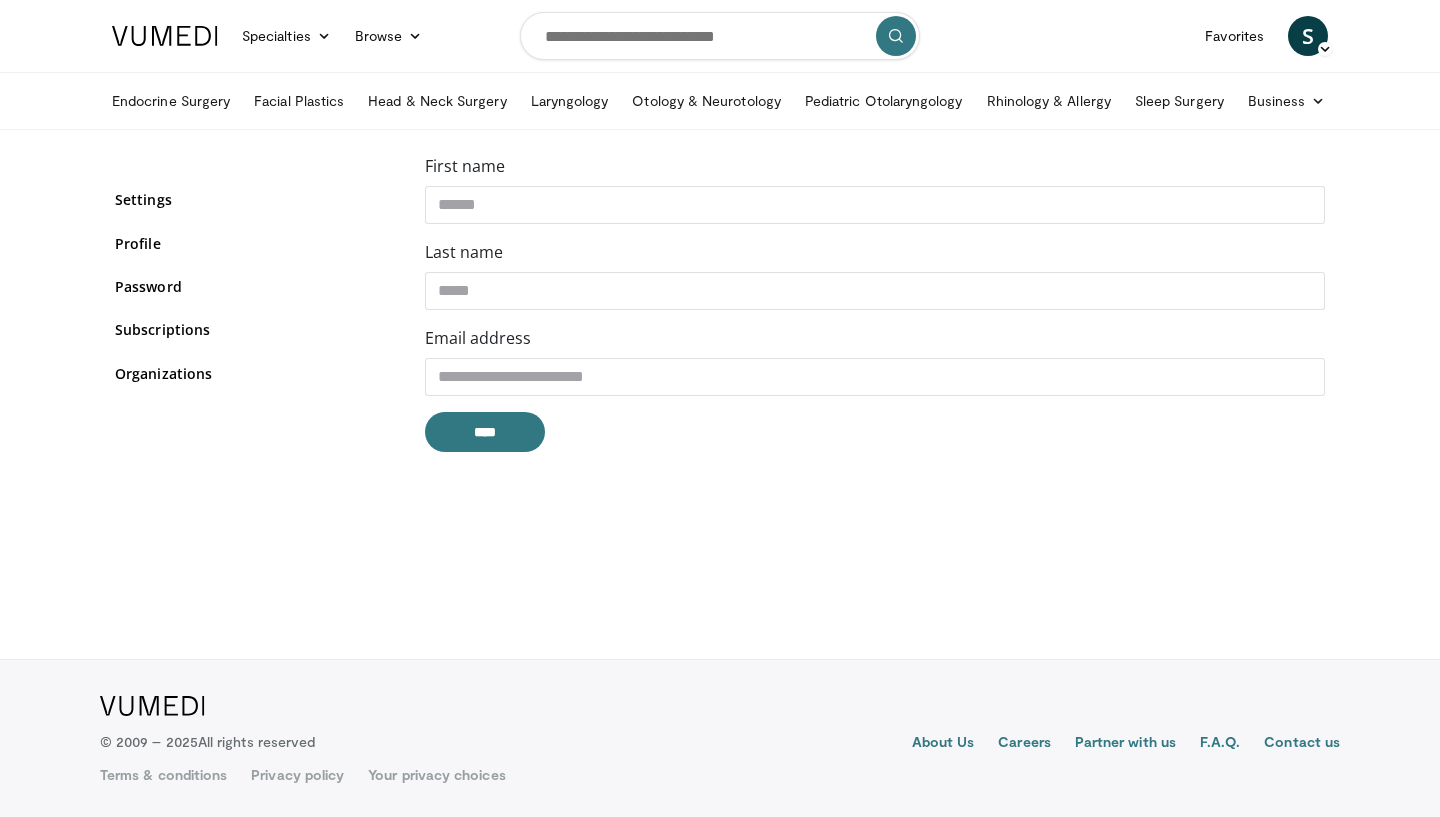 scroll, scrollTop: 0, scrollLeft: 0, axis: both 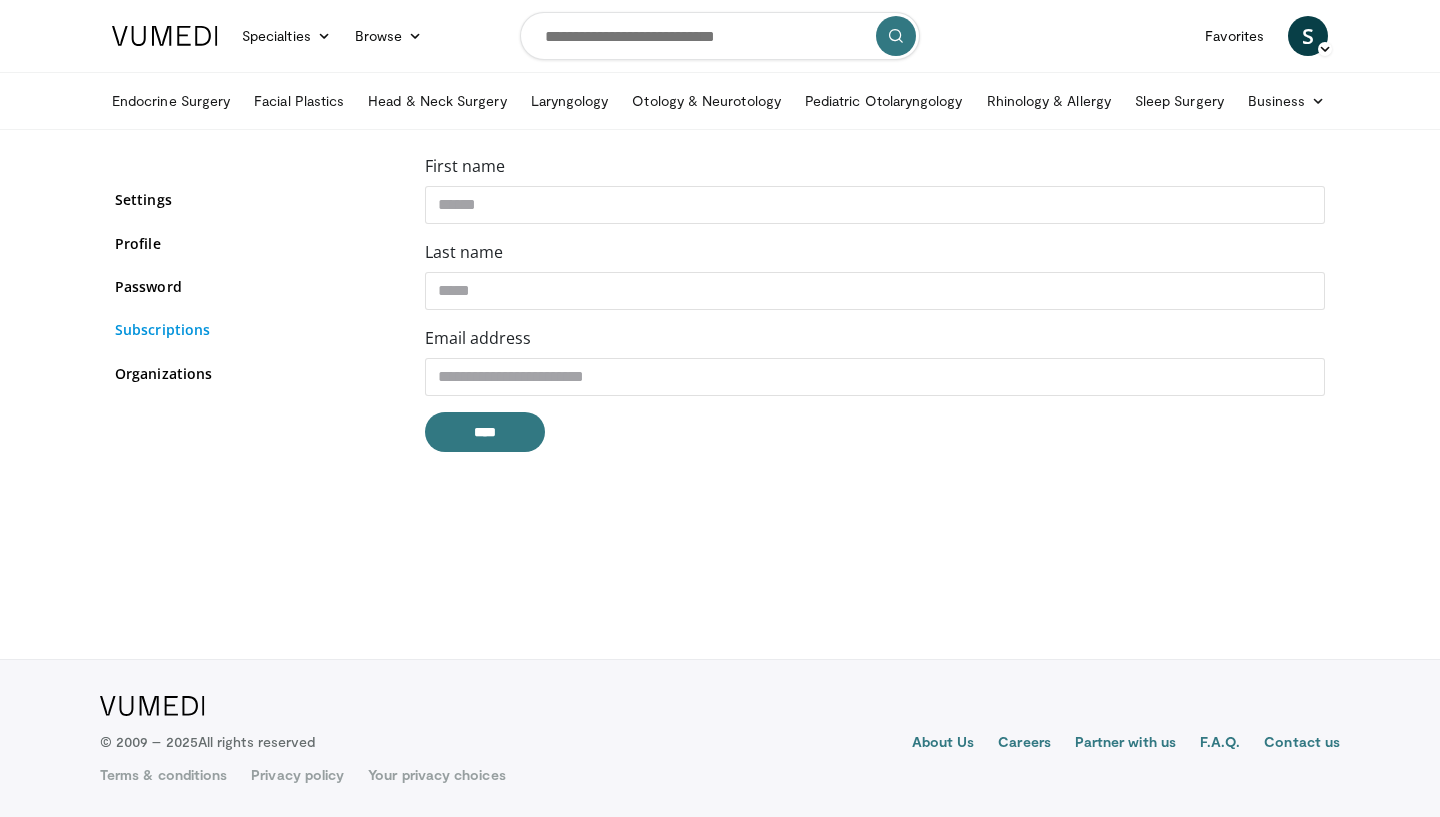 click on "Subscriptions" at bounding box center (255, 329) 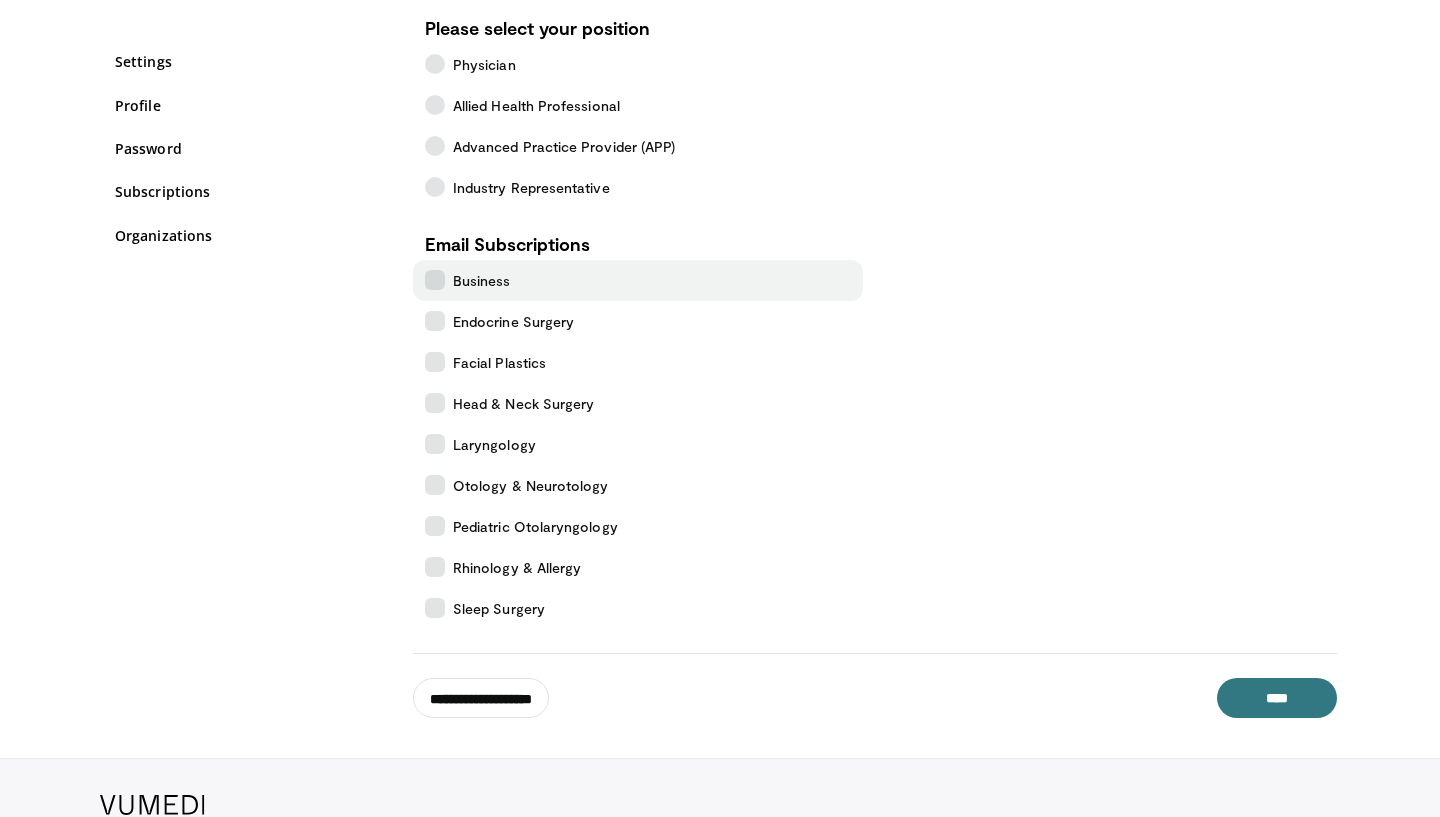 scroll, scrollTop: 0, scrollLeft: 0, axis: both 